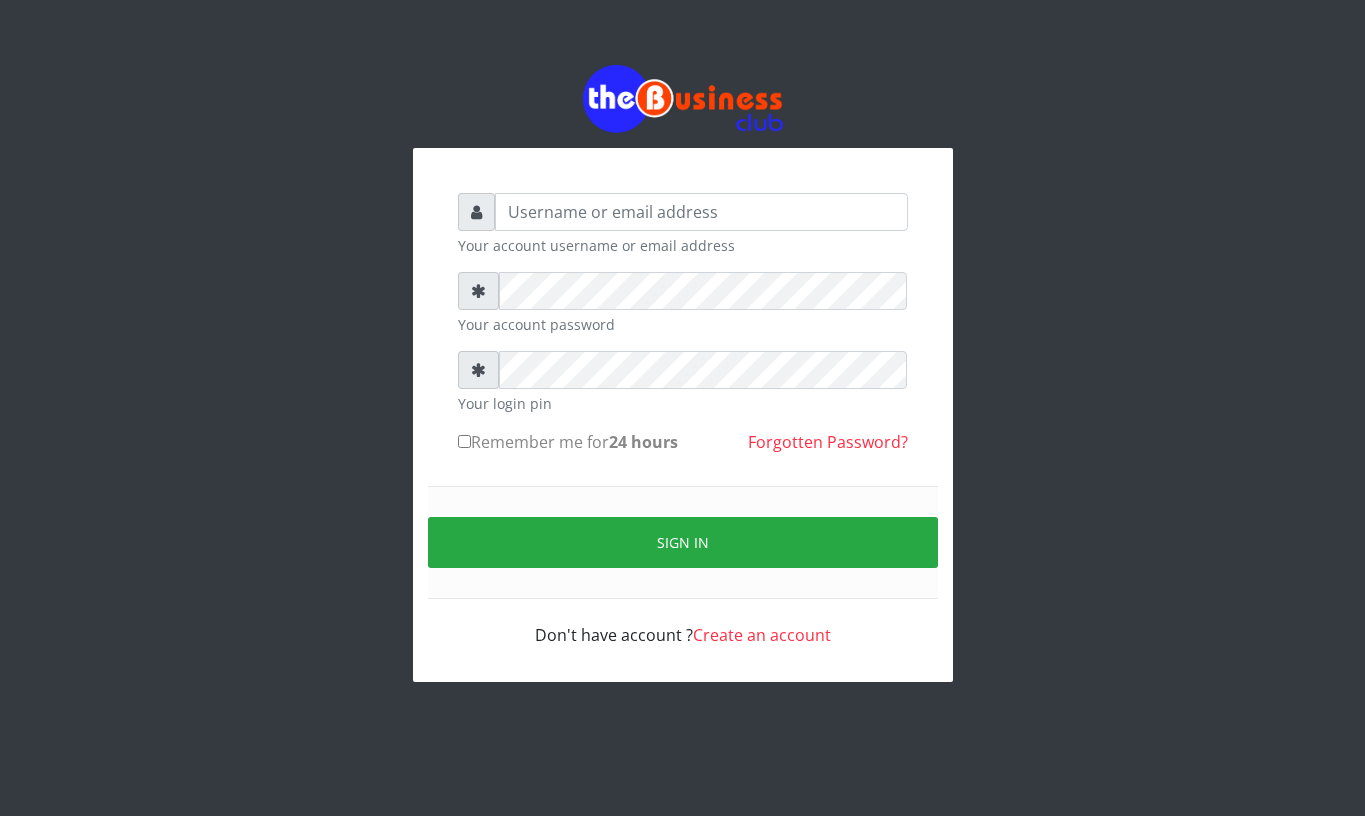 scroll, scrollTop: 0, scrollLeft: 0, axis: both 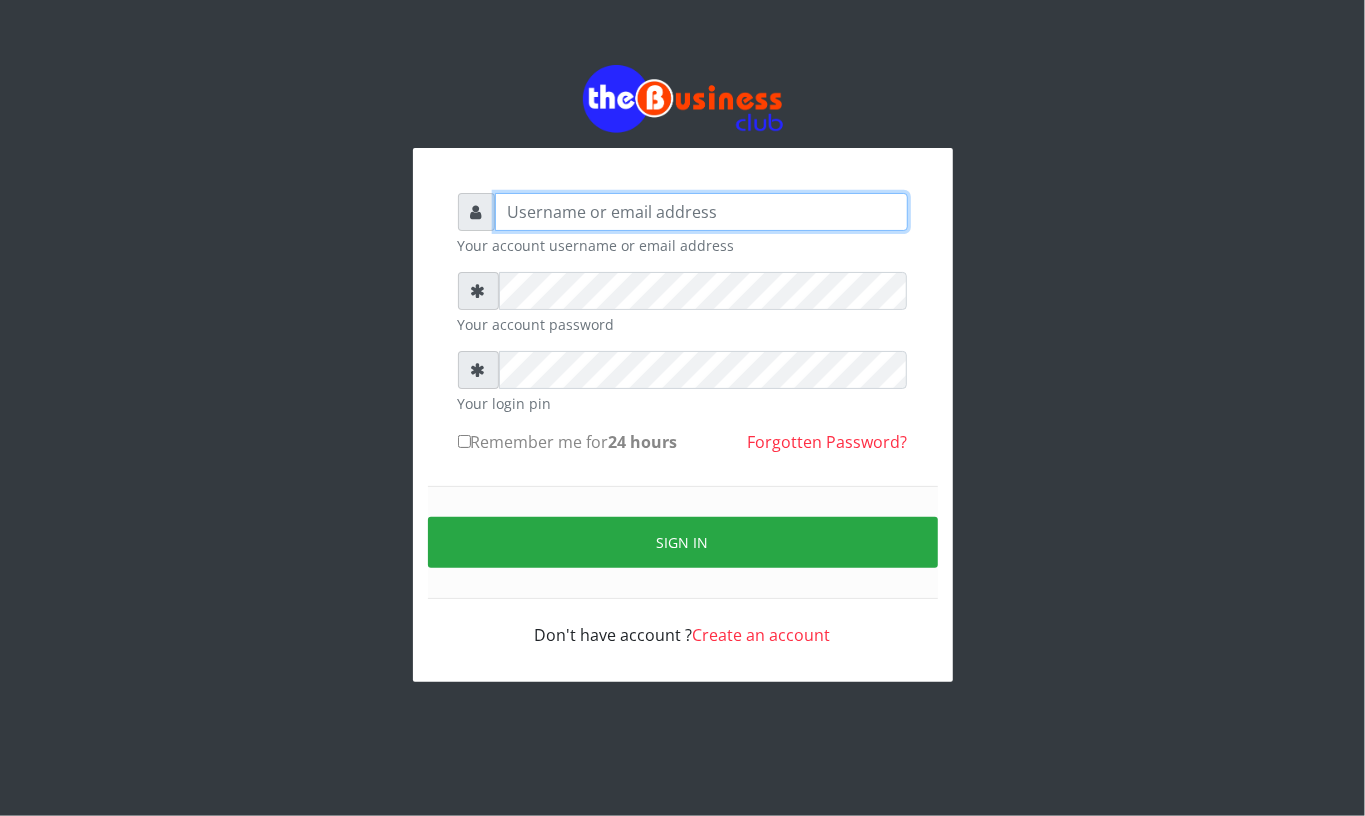 type on "[LAST]" 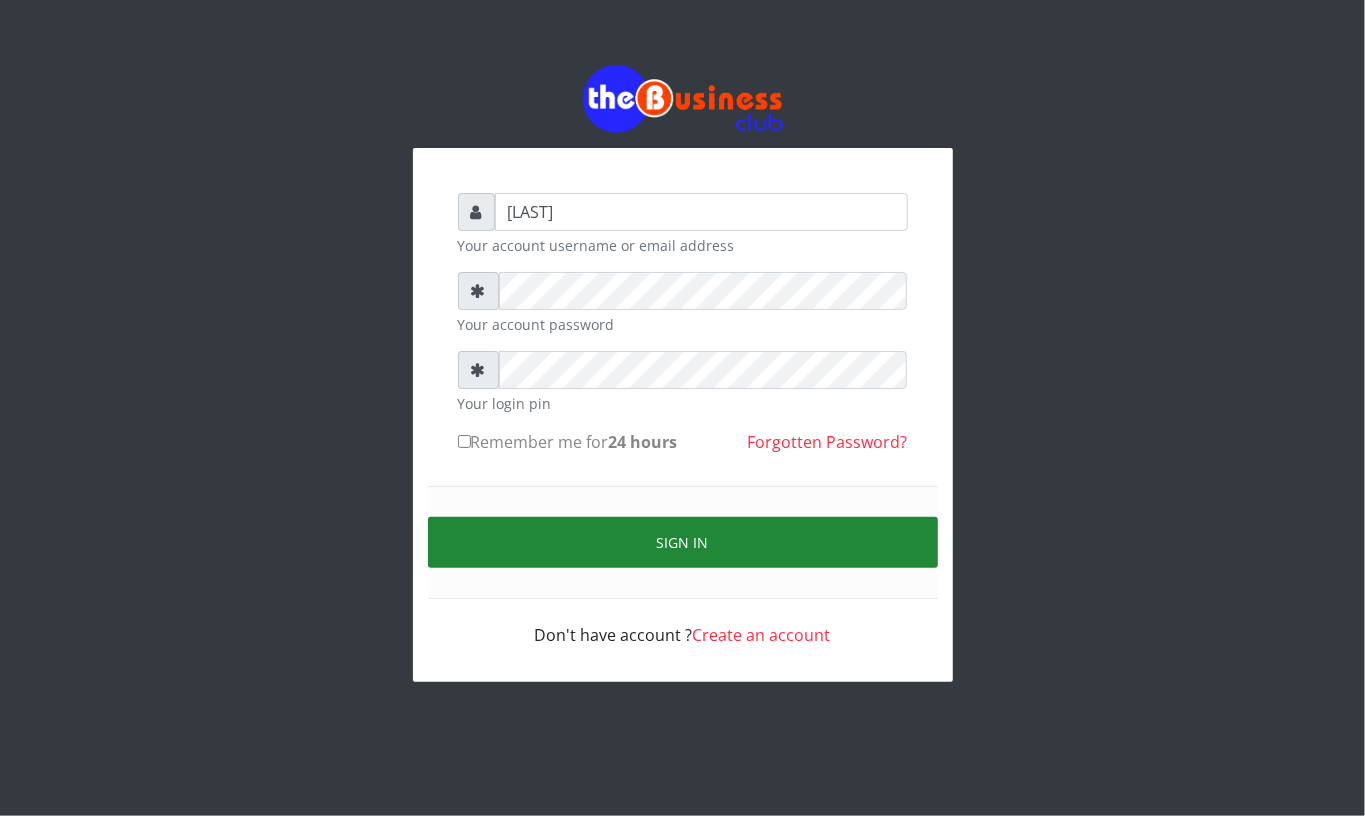 click on "Sign in" at bounding box center (683, 542) 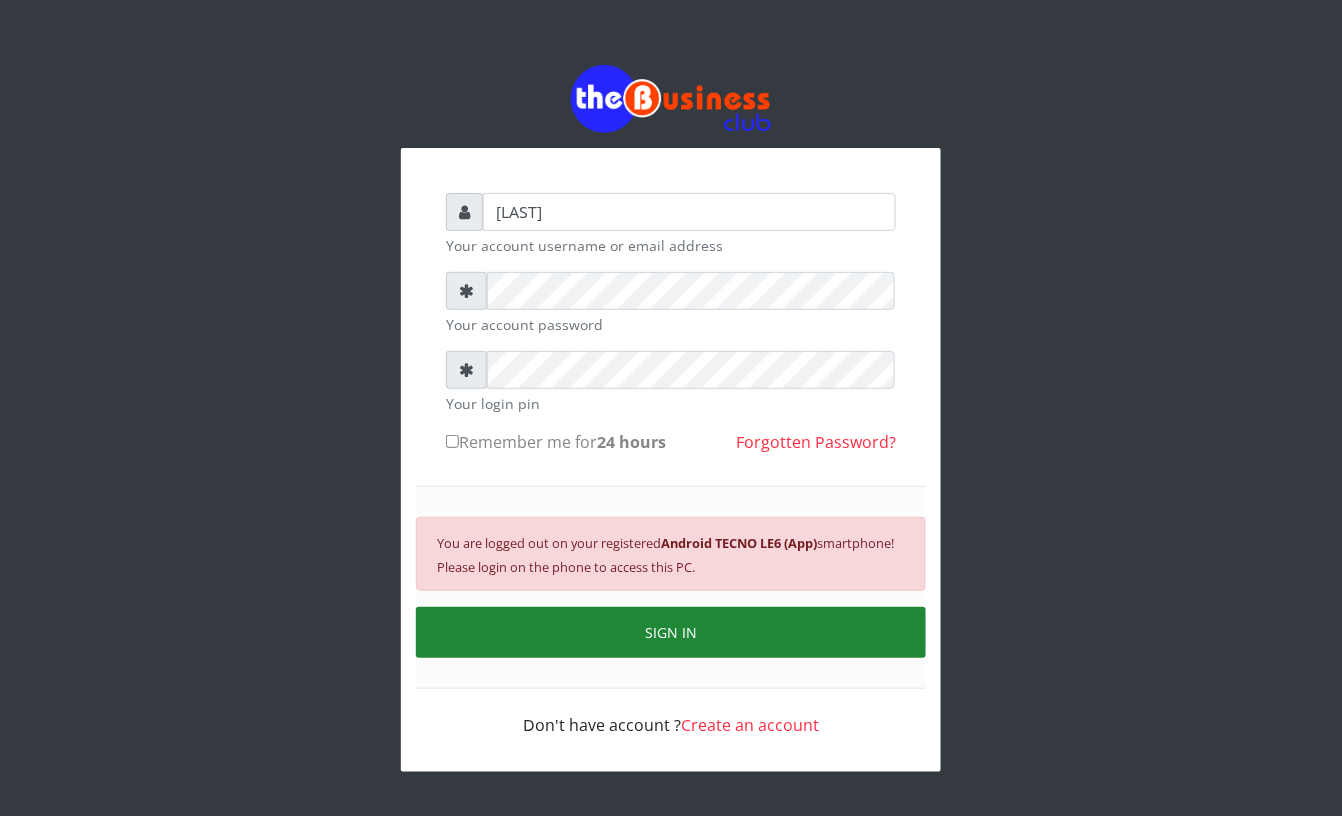 click on "SIGN IN" at bounding box center (671, 632) 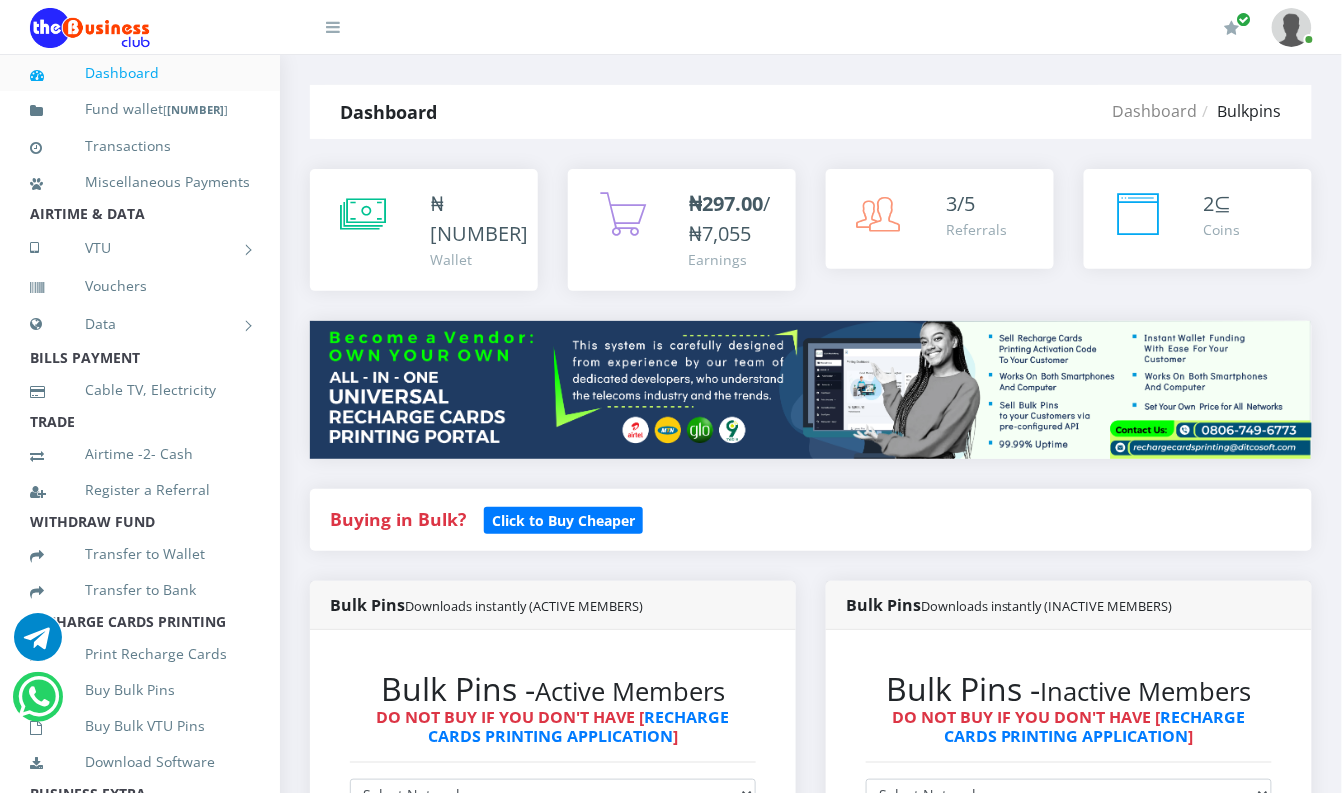 scroll, scrollTop: 0, scrollLeft: 0, axis: both 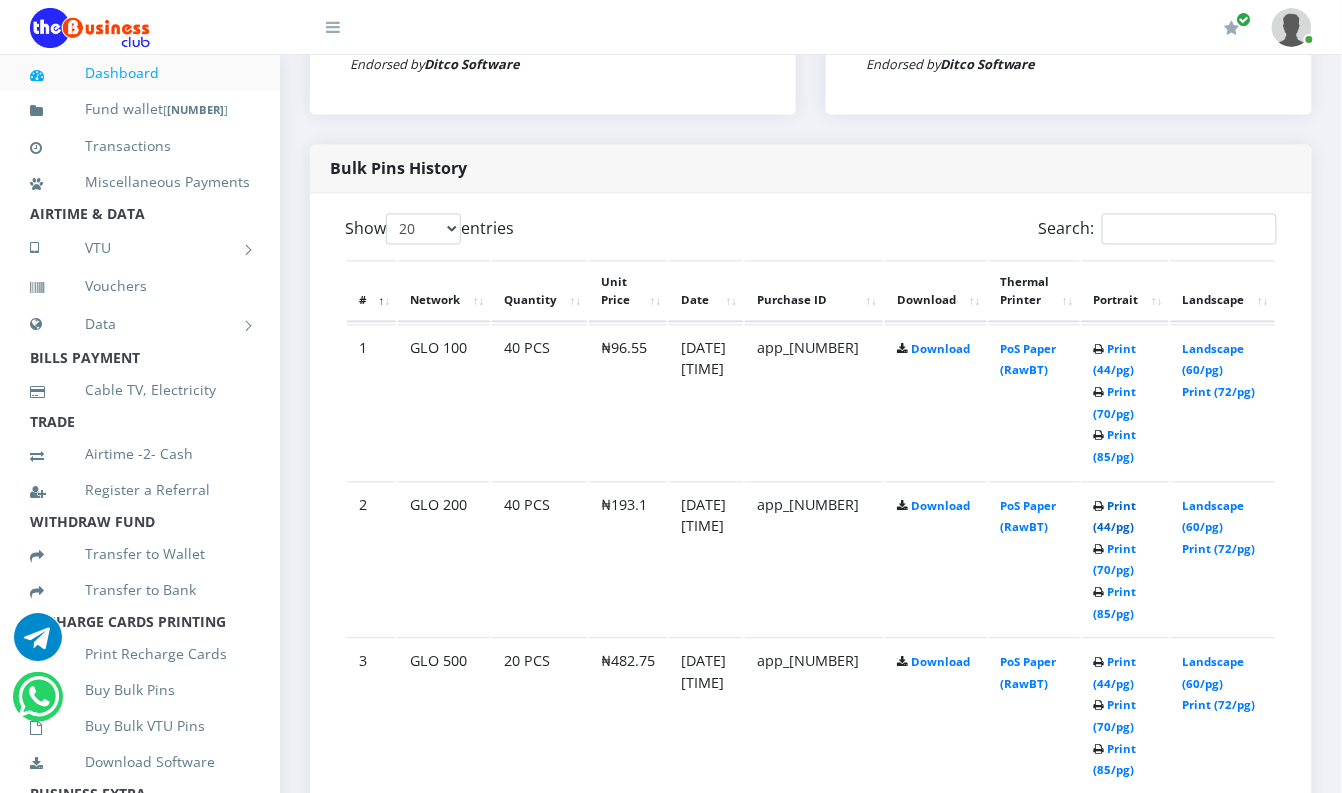 click on "Print (44/pg)" at bounding box center (1115, 517) 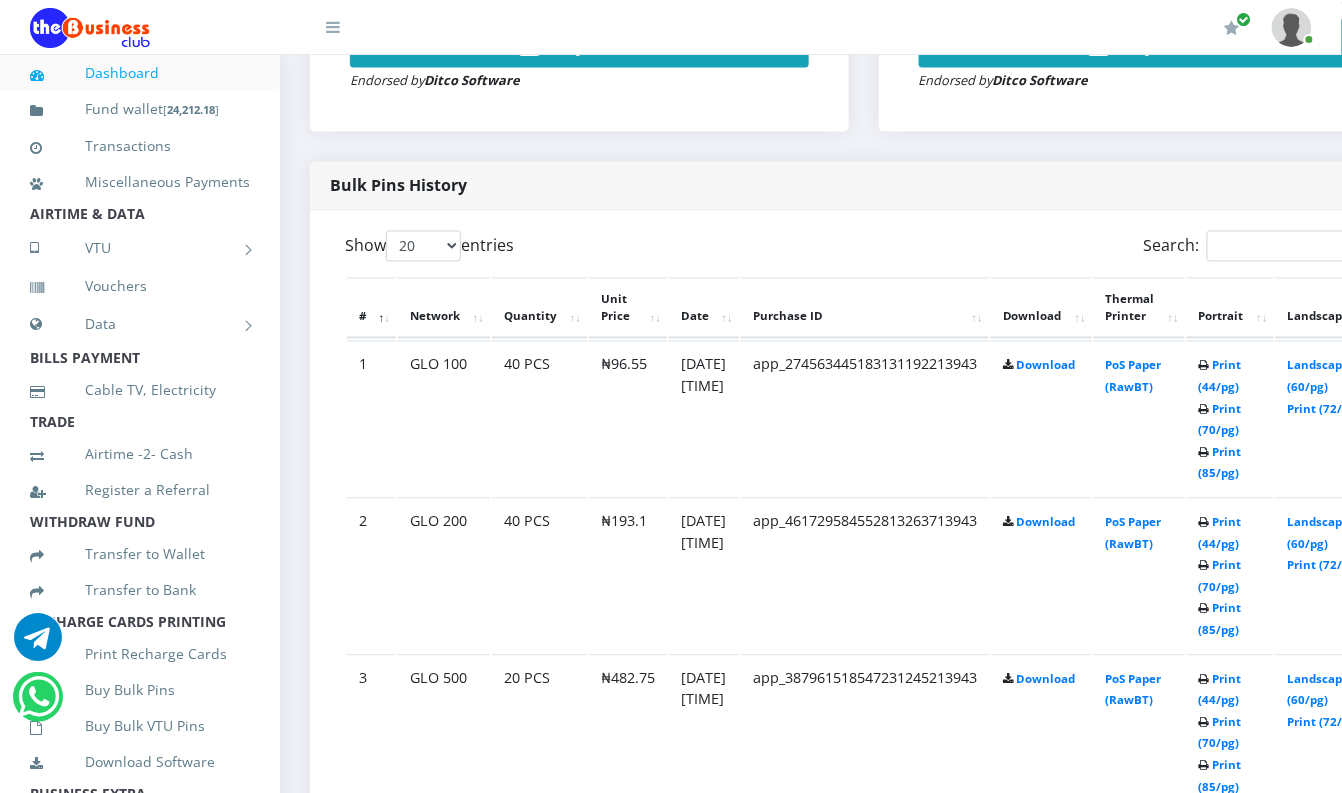 scroll, scrollTop: 0, scrollLeft: 0, axis: both 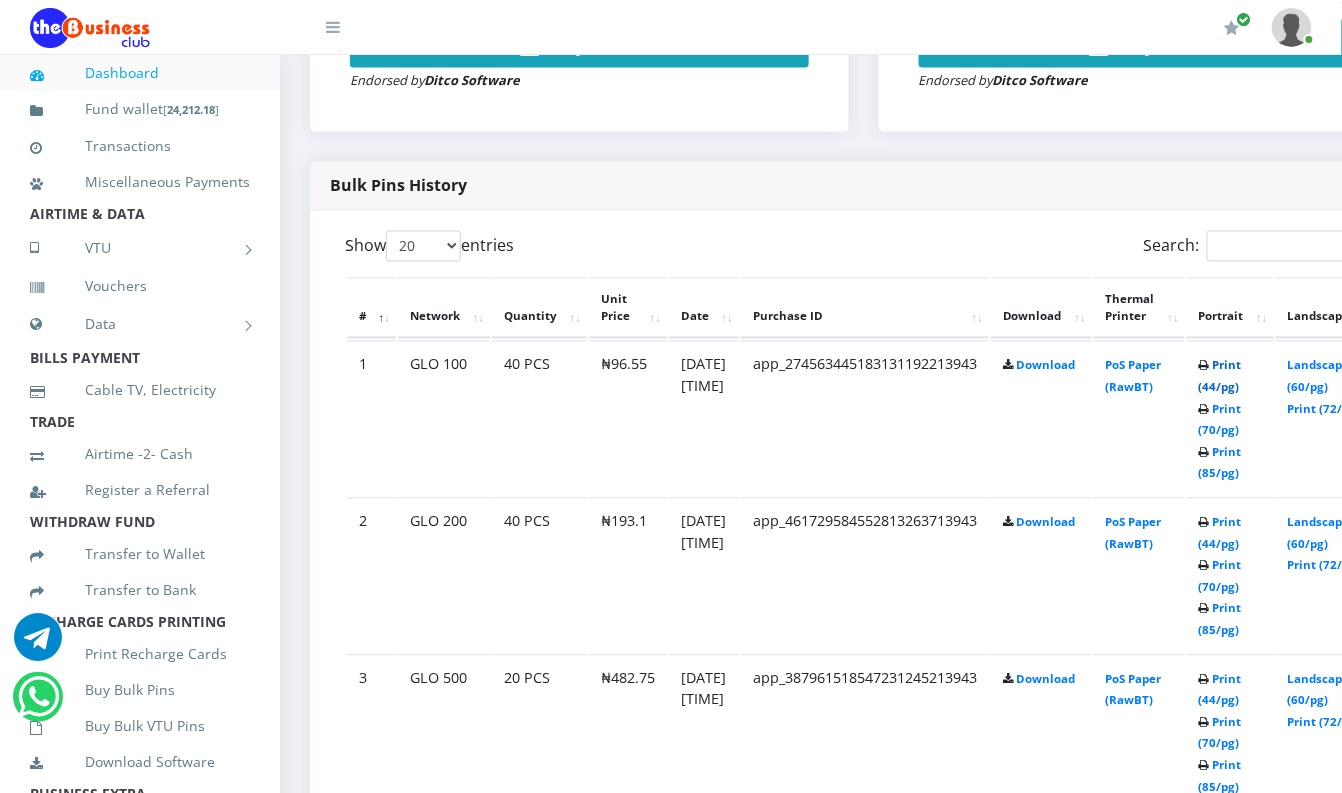 click on "Print (44/pg)" at bounding box center [1220, 376] 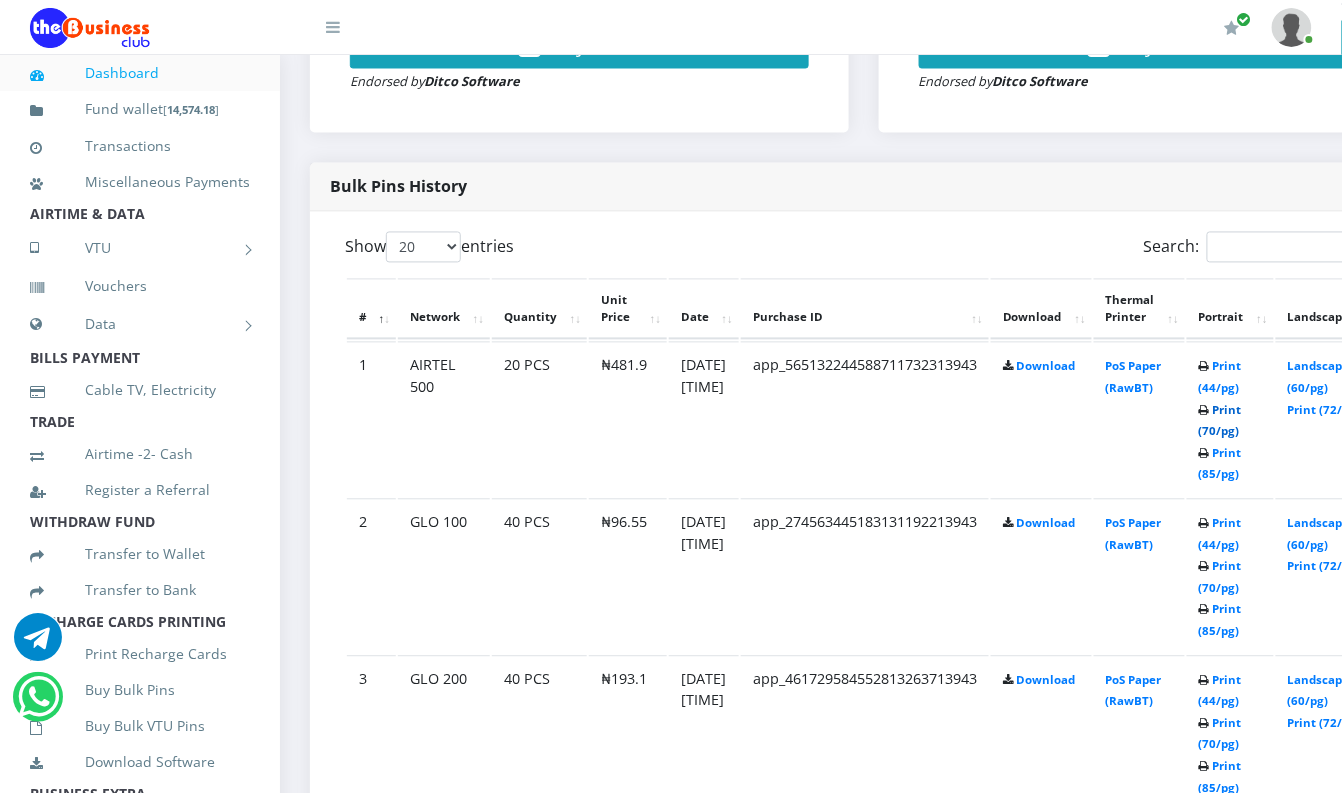 scroll, scrollTop: 0, scrollLeft: 0, axis: both 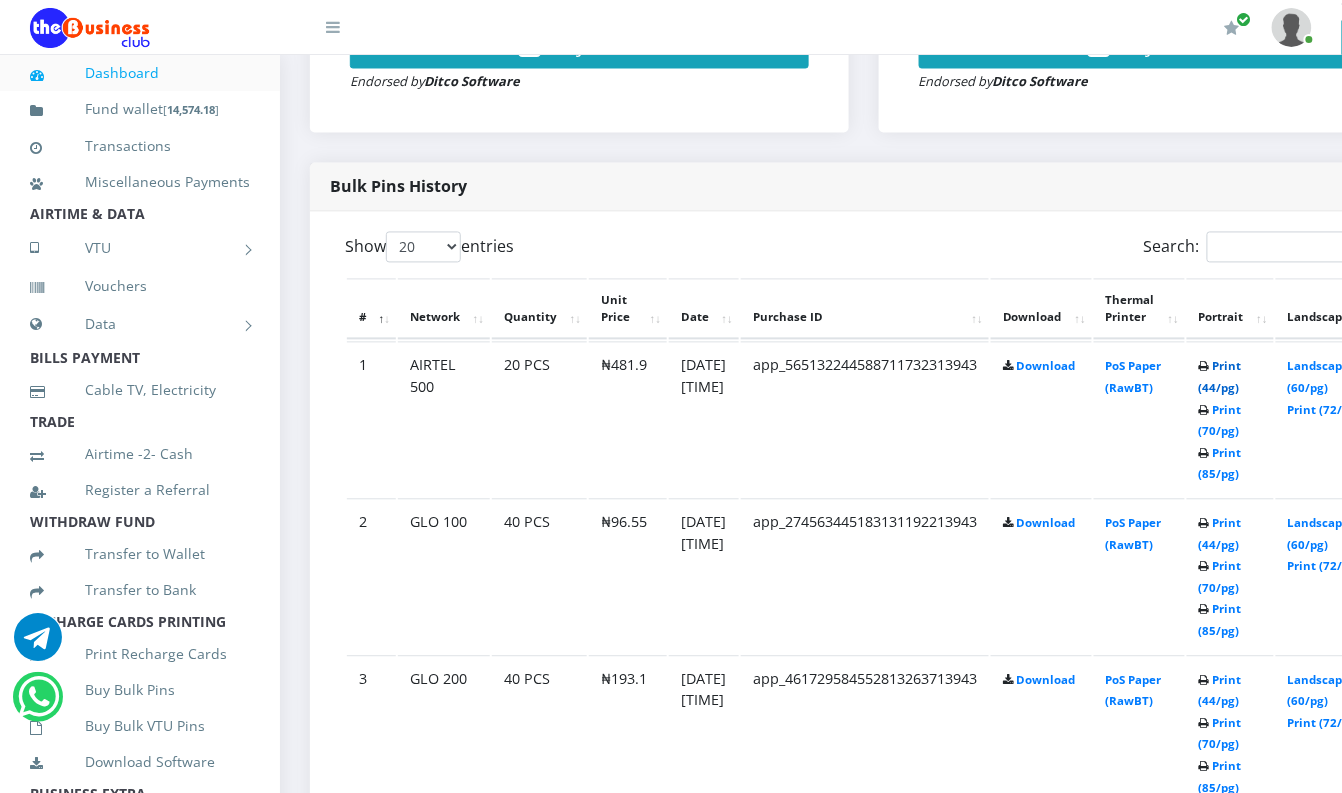 click on "Print (44/pg)" at bounding box center [1220, 377] 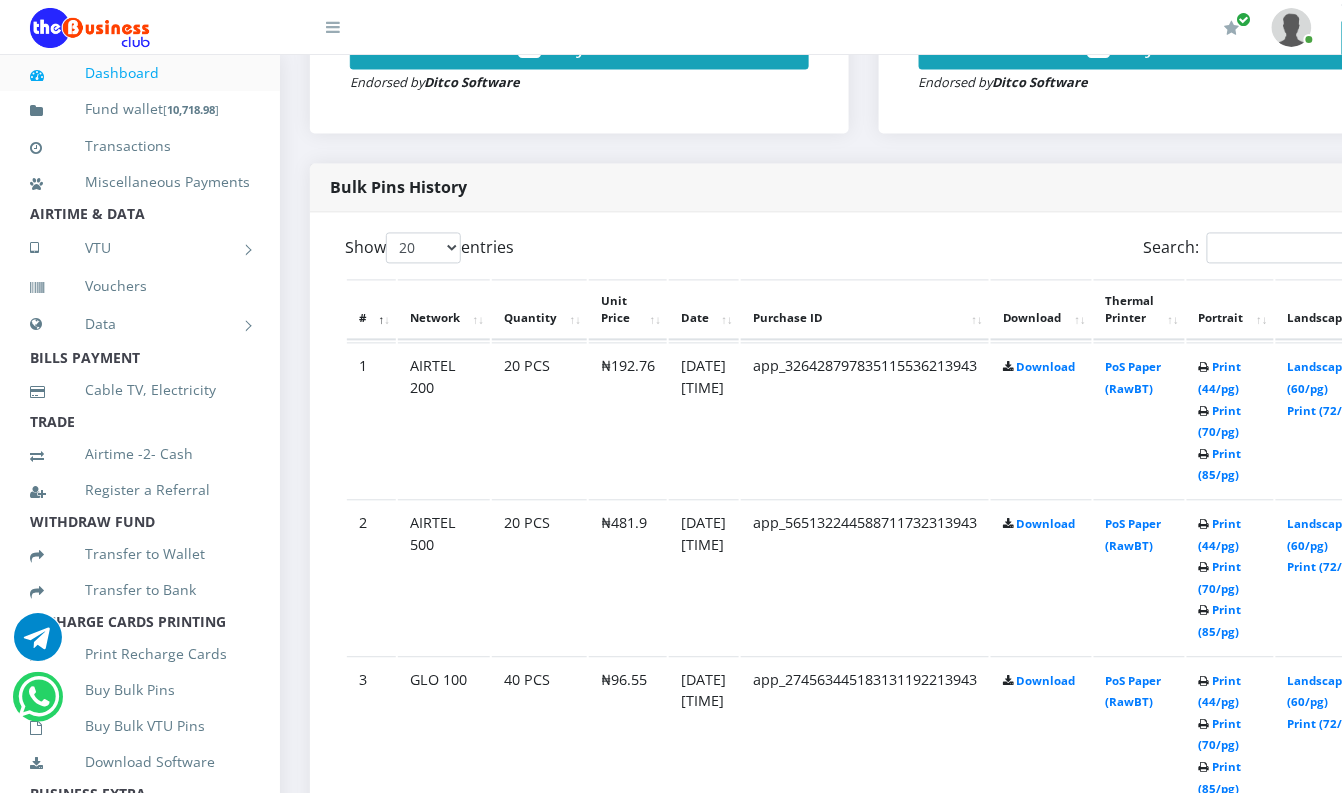 scroll, scrollTop: 0, scrollLeft: 0, axis: both 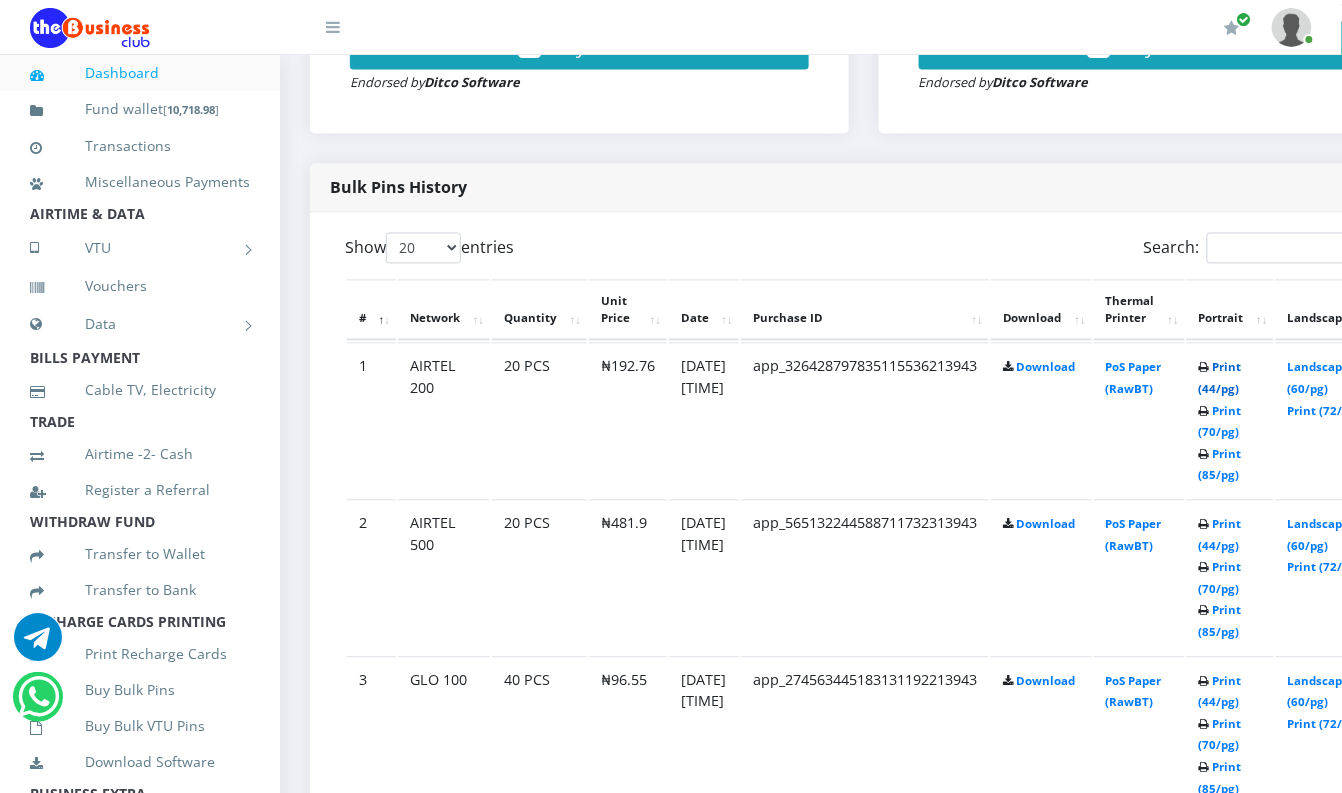 click on "Print (44/pg)" at bounding box center (1220, 378) 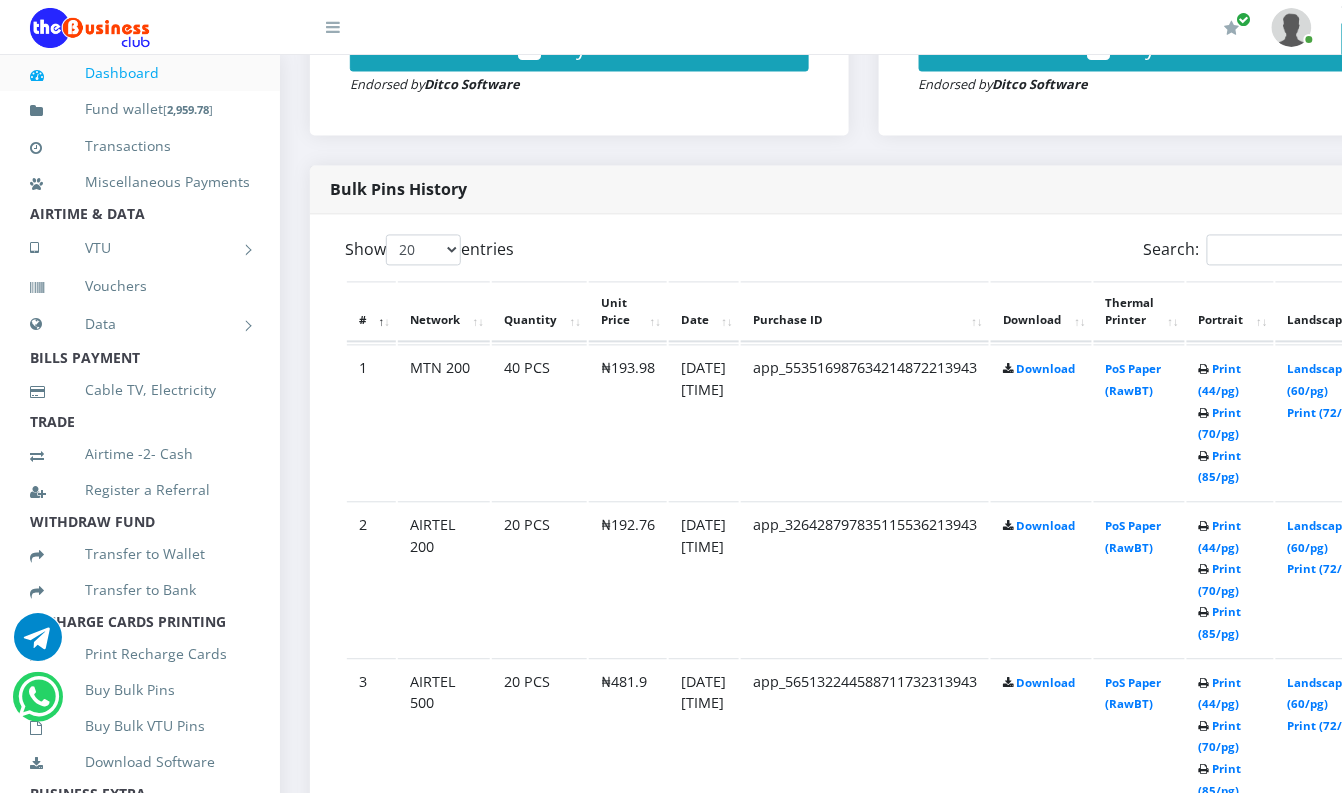 scroll, scrollTop: 0, scrollLeft: 0, axis: both 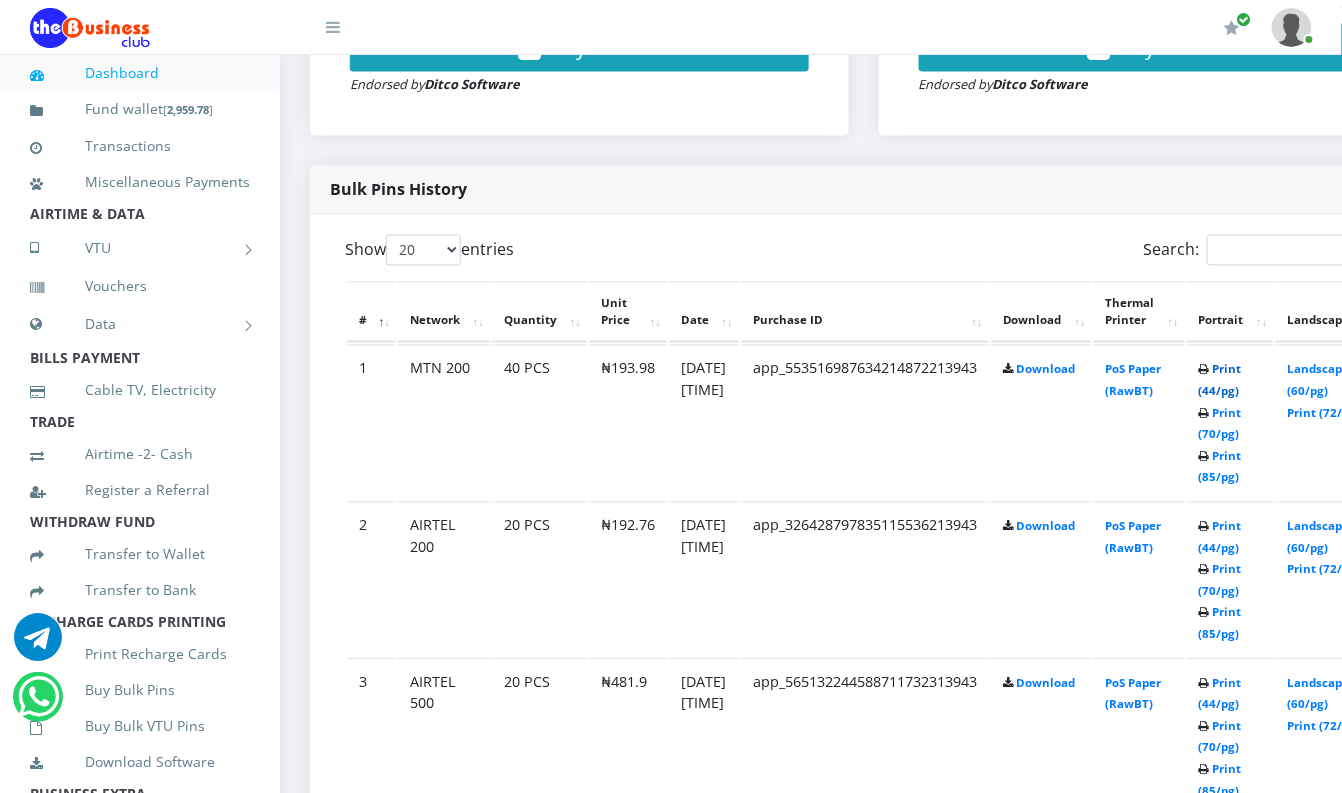 click on "Print (44/pg)" at bounding box center (1220, 380) 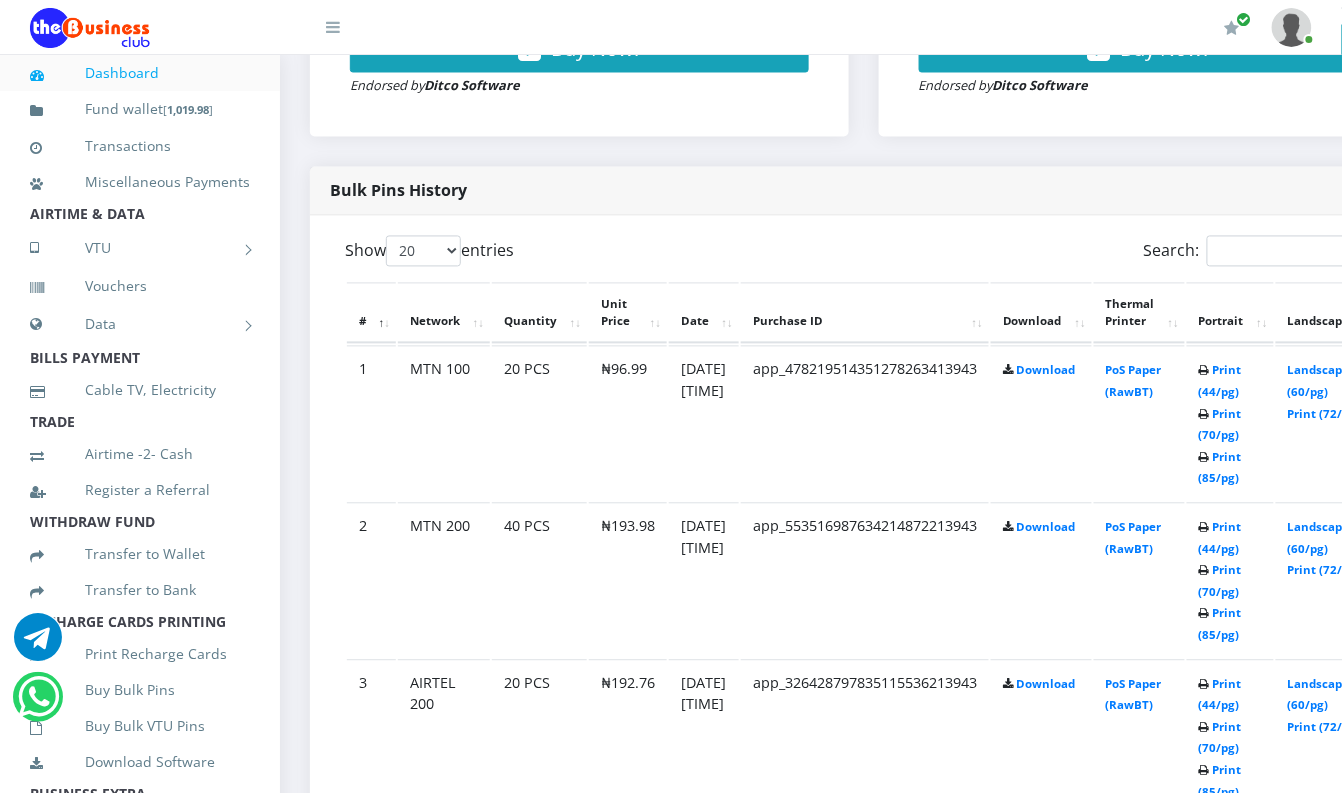 scroll, scrollTop: 0, scrollLeft: 0, axis: both 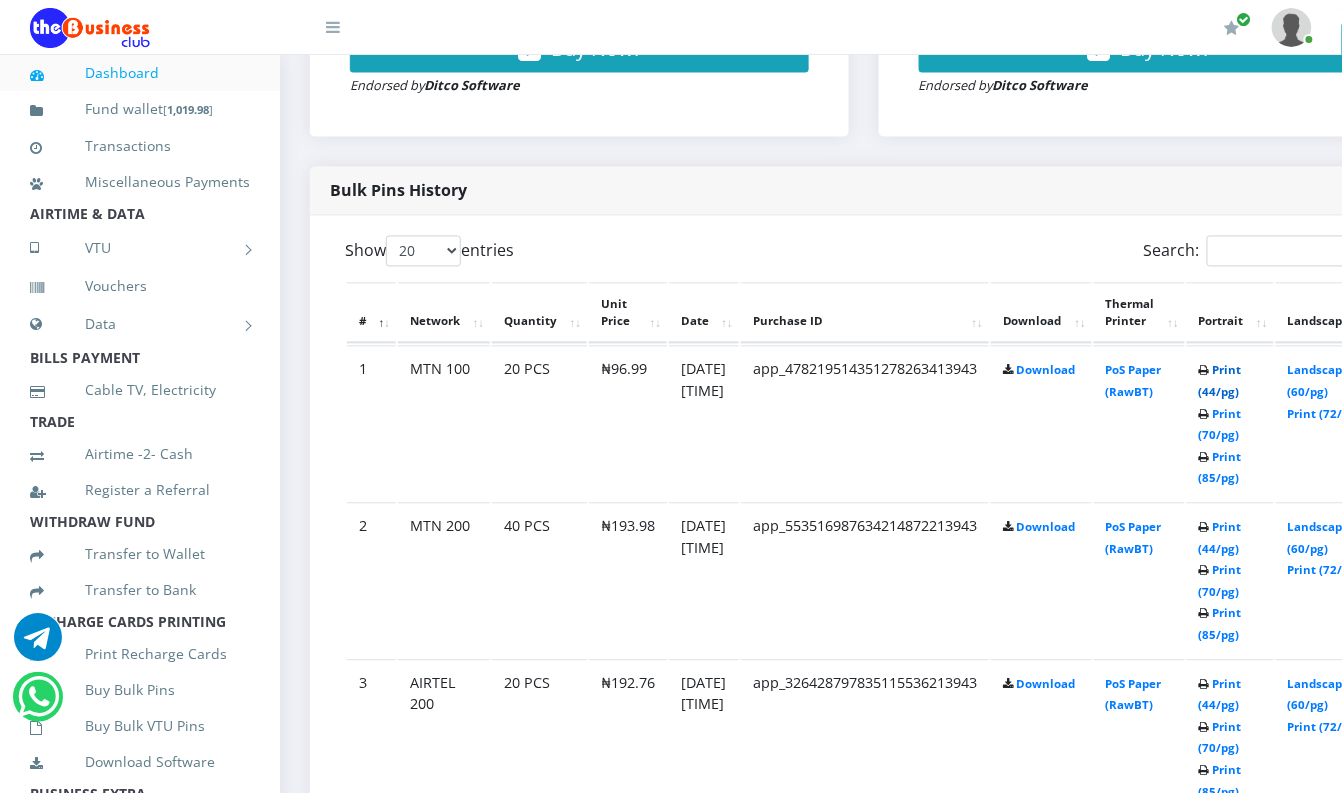 click on "Print (44/pg)" at bounding box center (1220, 381) 